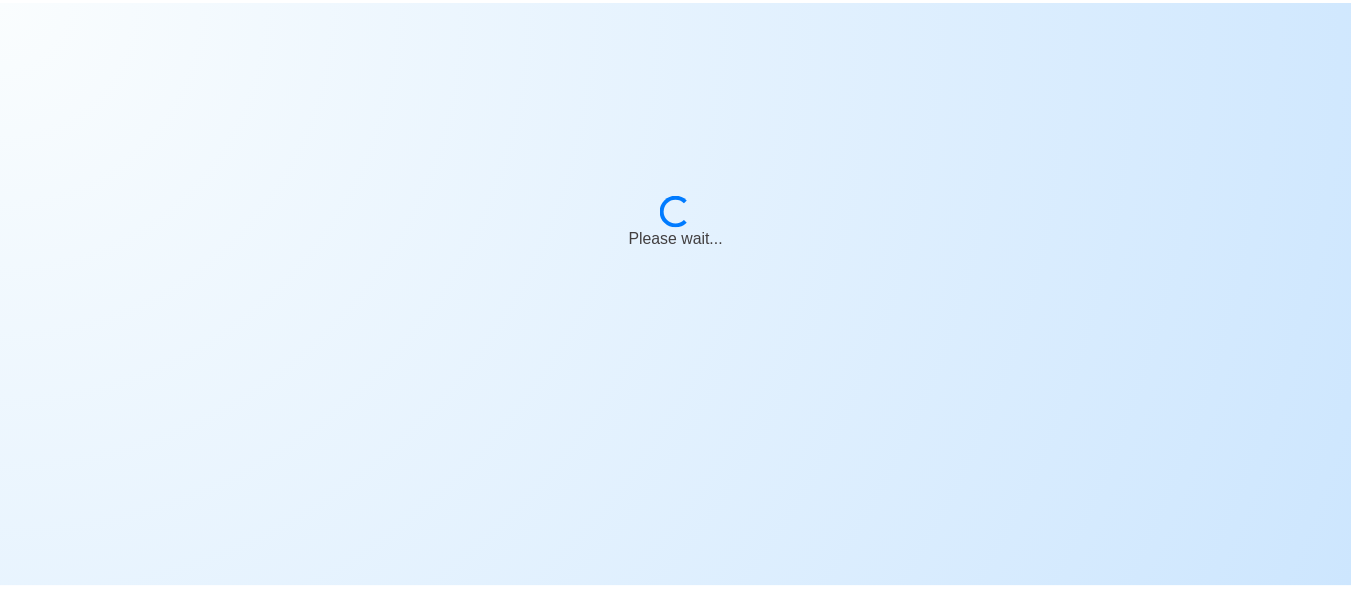 scroll, scrollTop: 0, scrollLeft: 0, axis: both 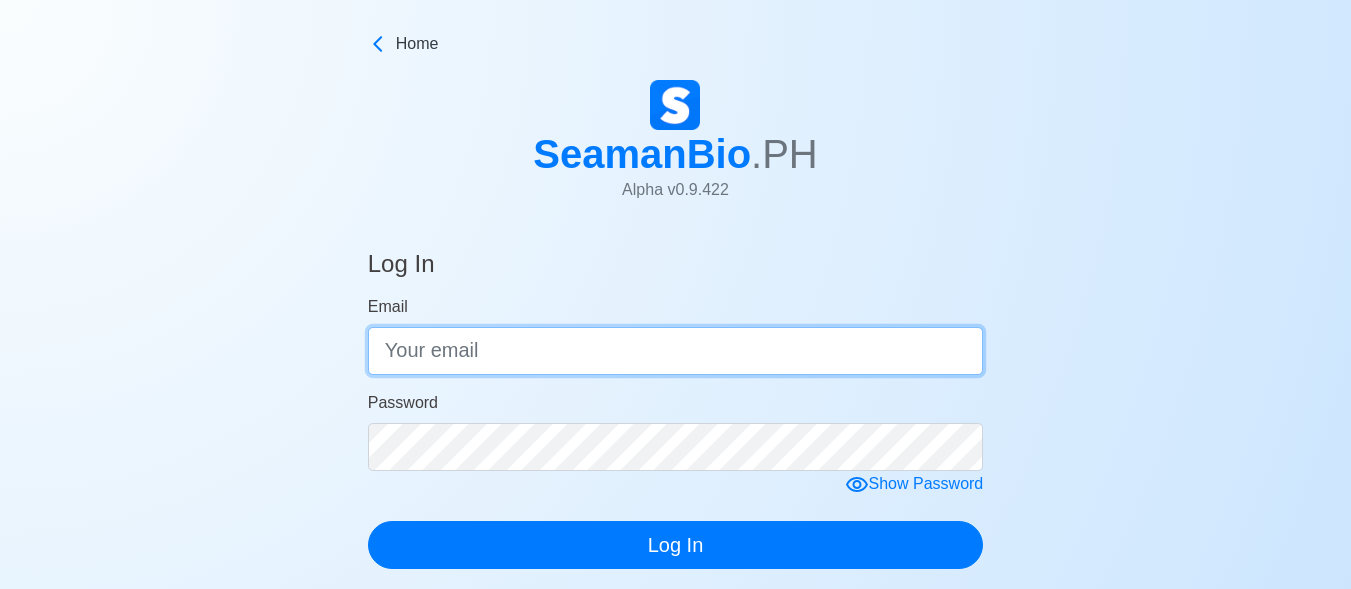 click on "Email" at bounding box center (676, 351) 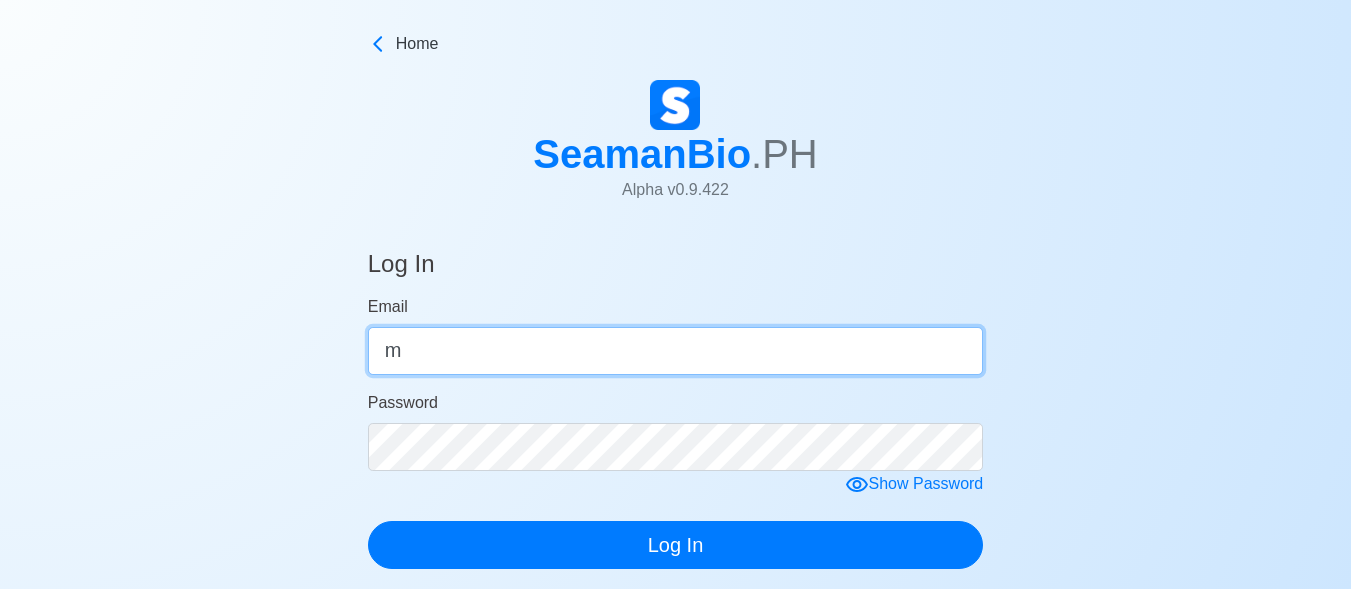 type 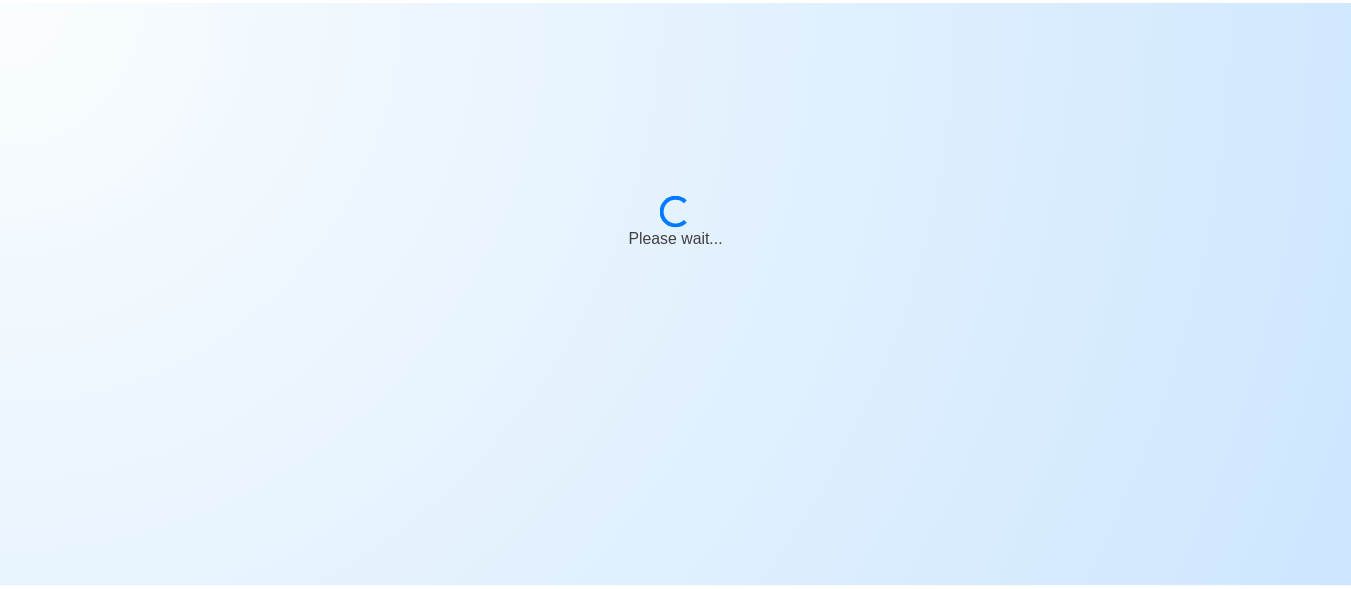 scroll, scrollTop: 0, scrollLeft: 0, axis: both 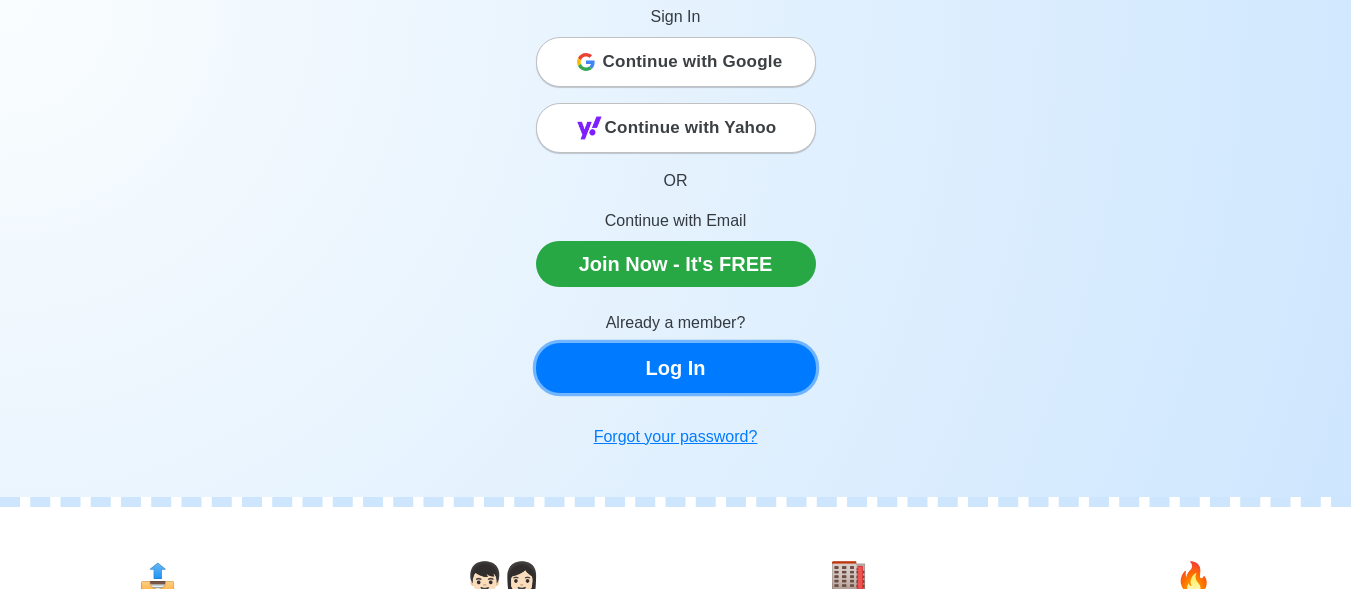 click on "Log In" at bounding box center (676, 368) 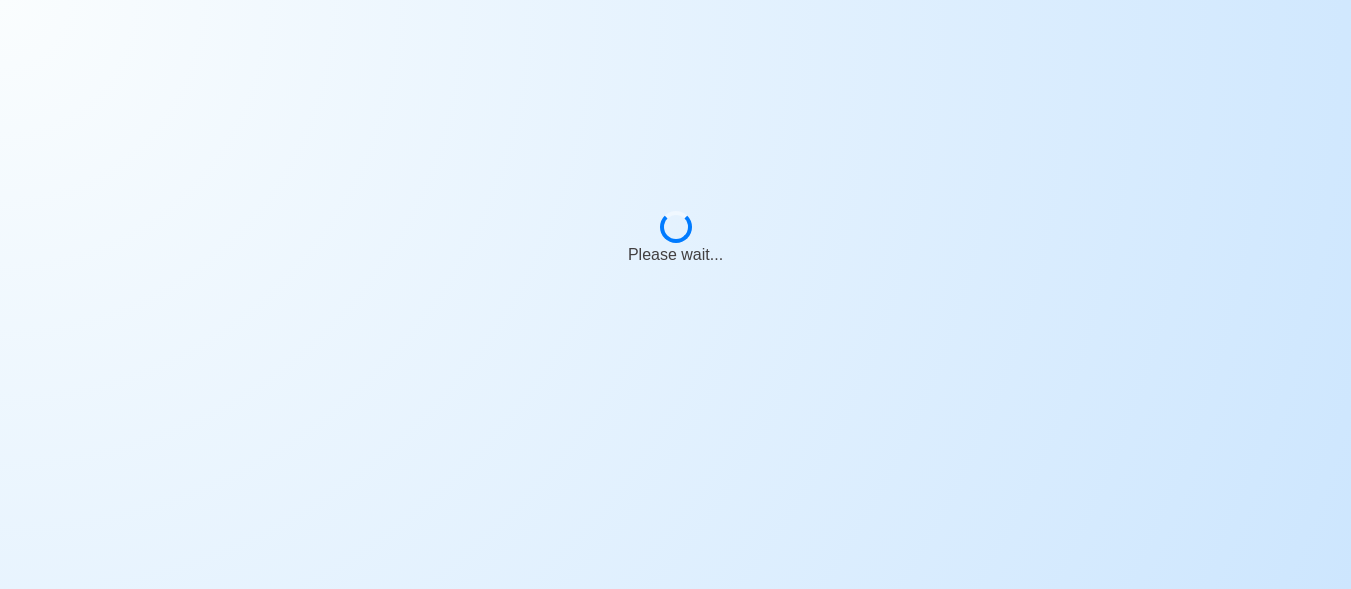 scroll, scrollTop: 0, scrollLeft: 0, axis: both 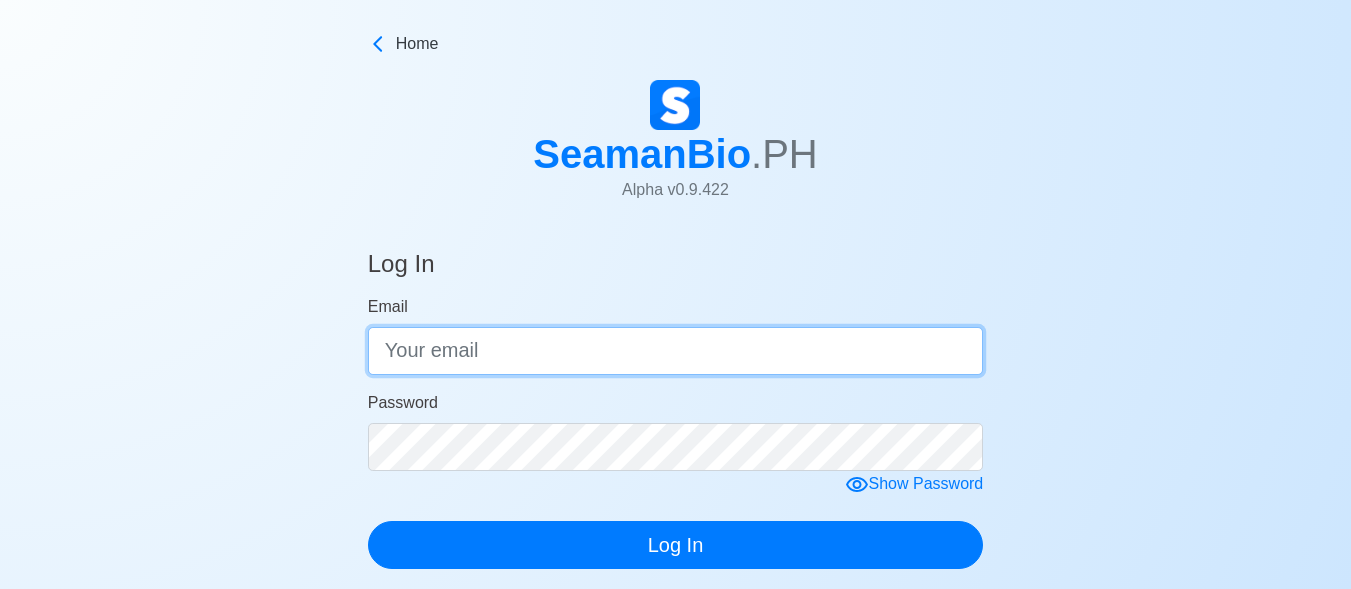 click on "Email" at bounding box center (676, 351) 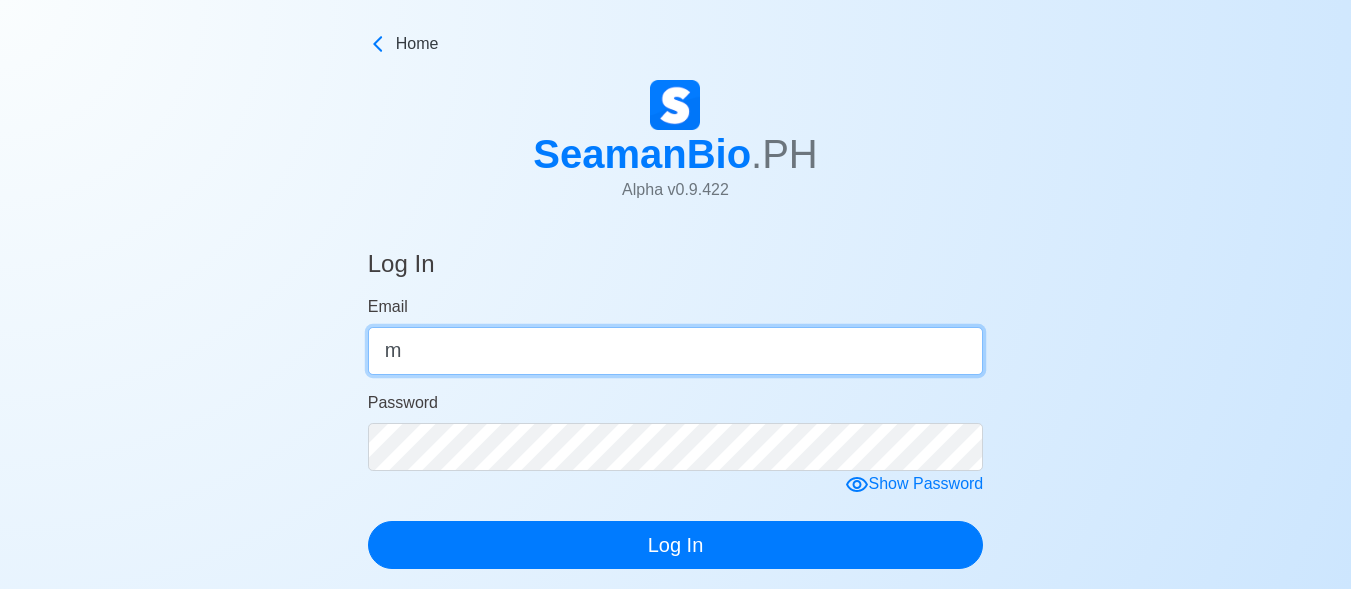 type 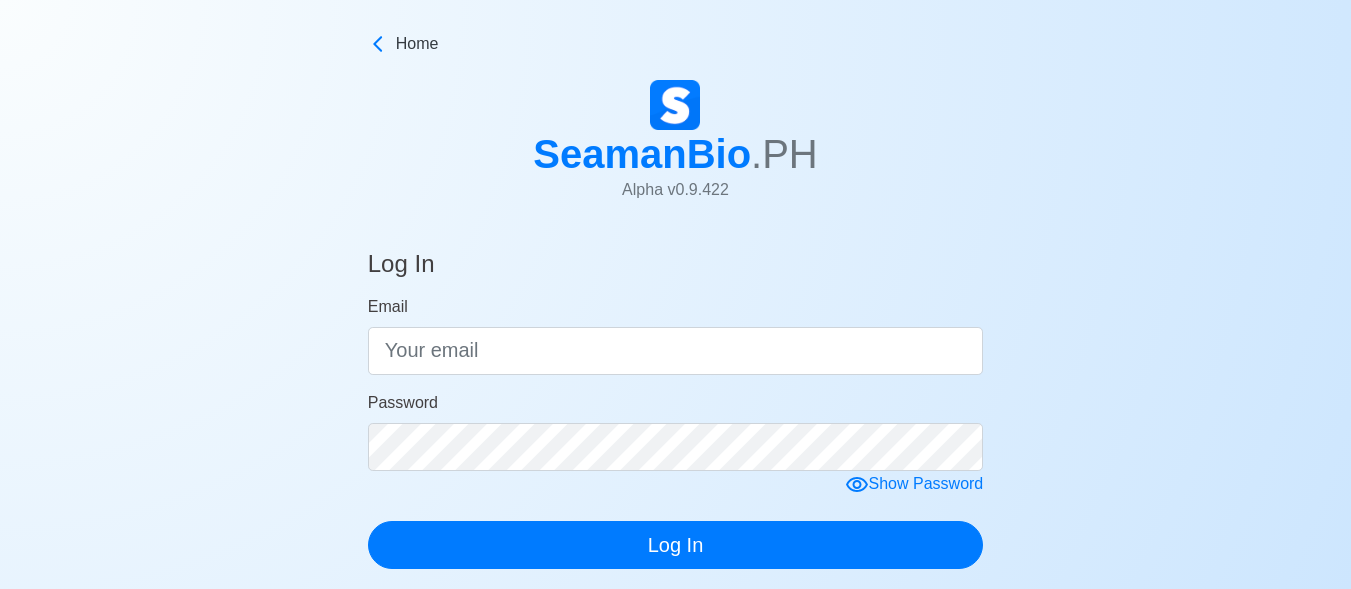 click on "Log In Email Password  Show Password Log In Forgot your password? Continue with Google Continue with Yahoo OR Not a member? Join Now, It's FREE ©  2025   SeamanBio.PH  Alpha v 0.9.422  All Rights Reserved |  Privacy Policy Need help? Comments? Suggestions? Please feel free to   contact me   👈" at bounding box center (675, 710) 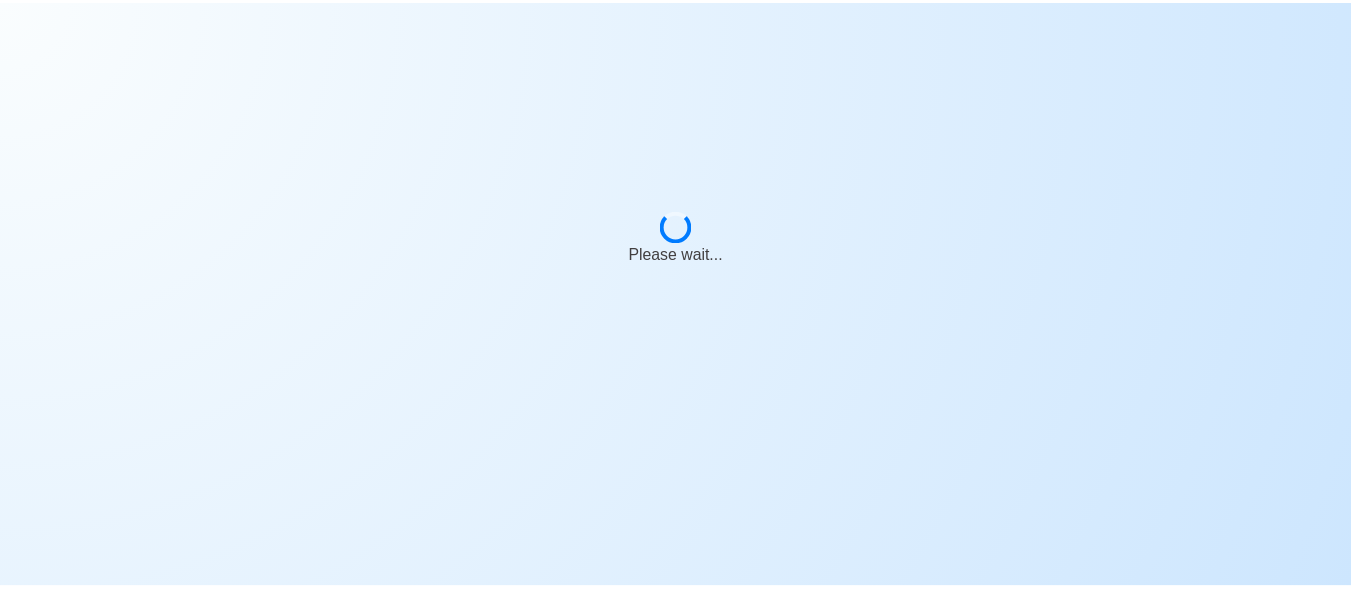 scroll, scrollTop: 0, scrollLeft: 0, axis: both 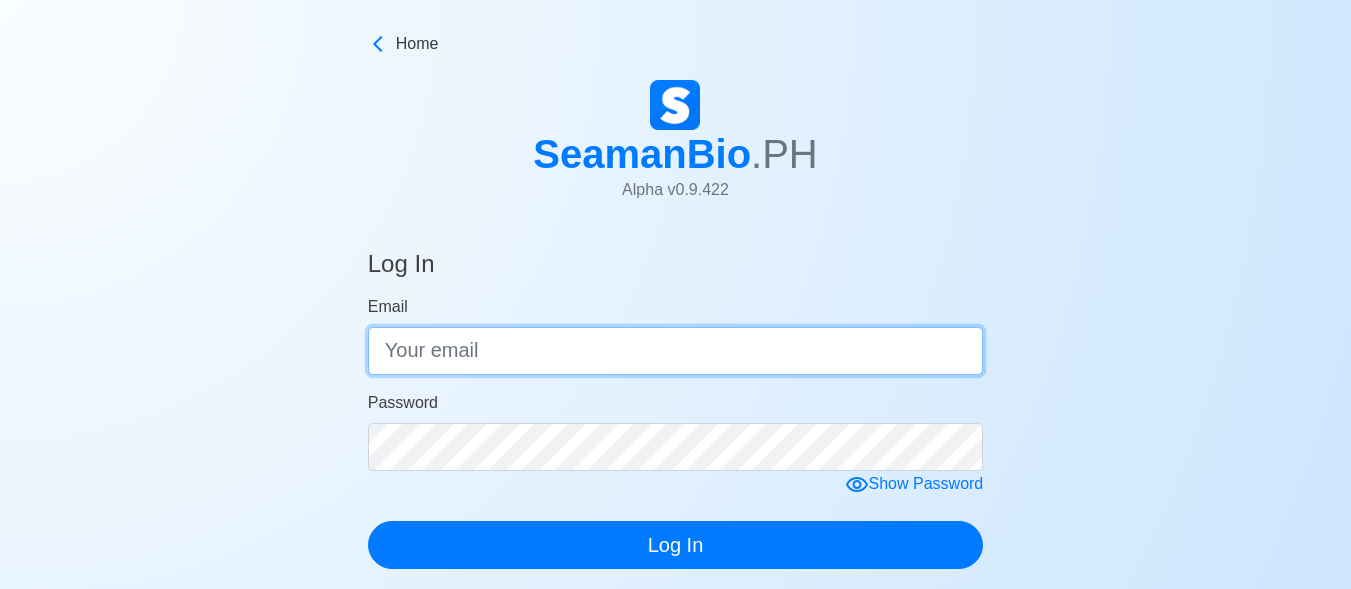 click on "Email" at bounding box center [676, 351] 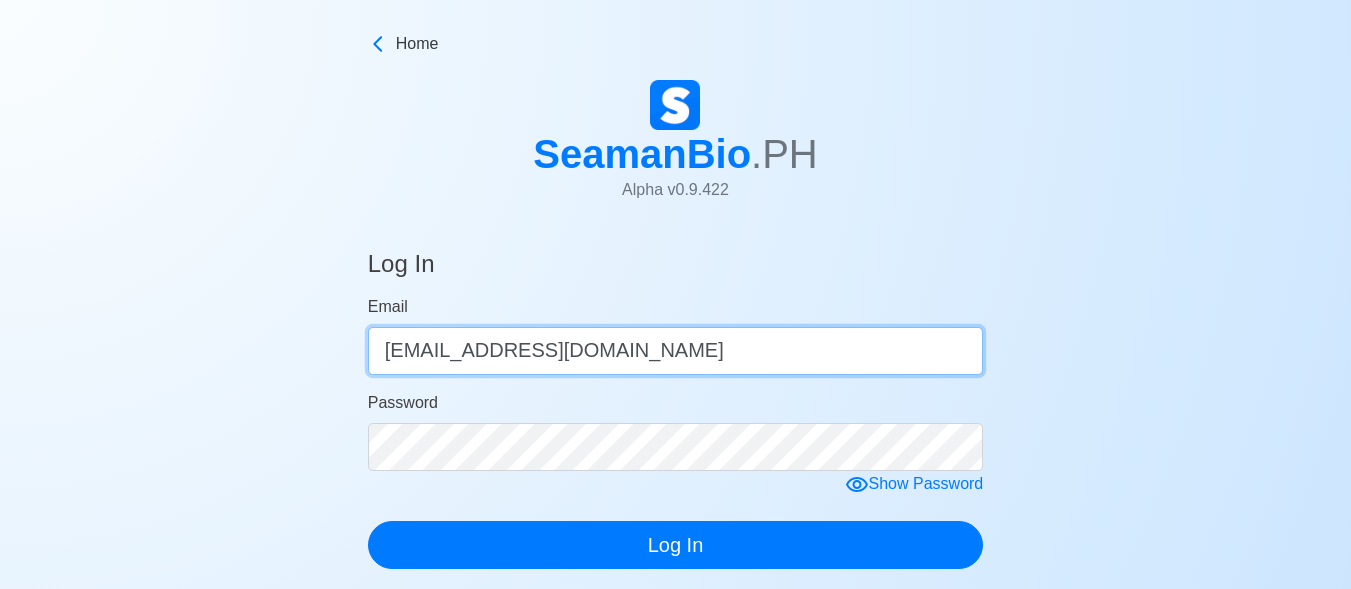 type on "[EMAIL_ADDRESS][DOMAIN_NAME]" 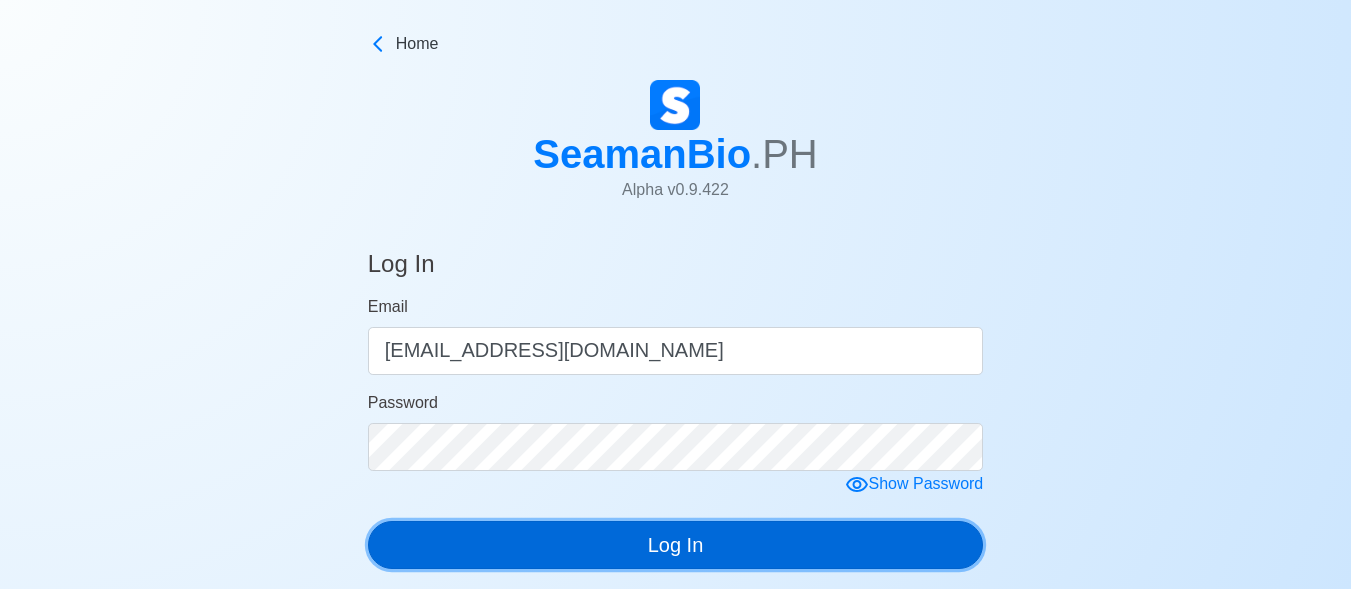 click on "Log In" at bounding box center [676, 545] 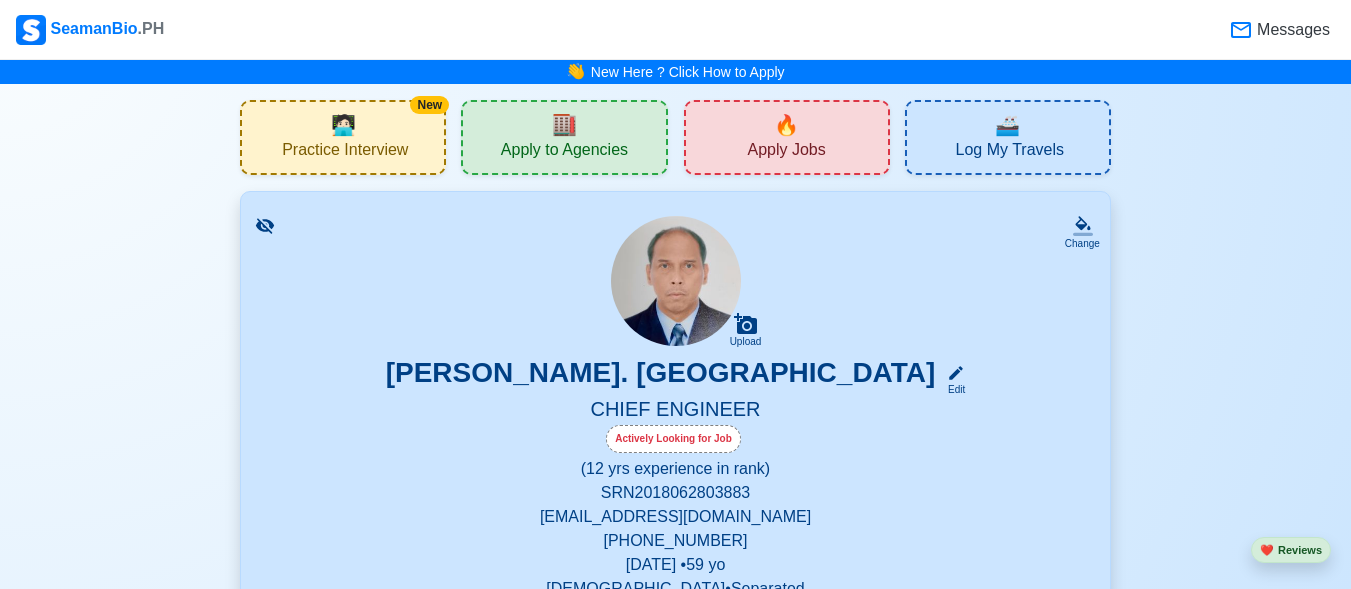click on "Apply to Agencies" at bounding box center (564, 152) 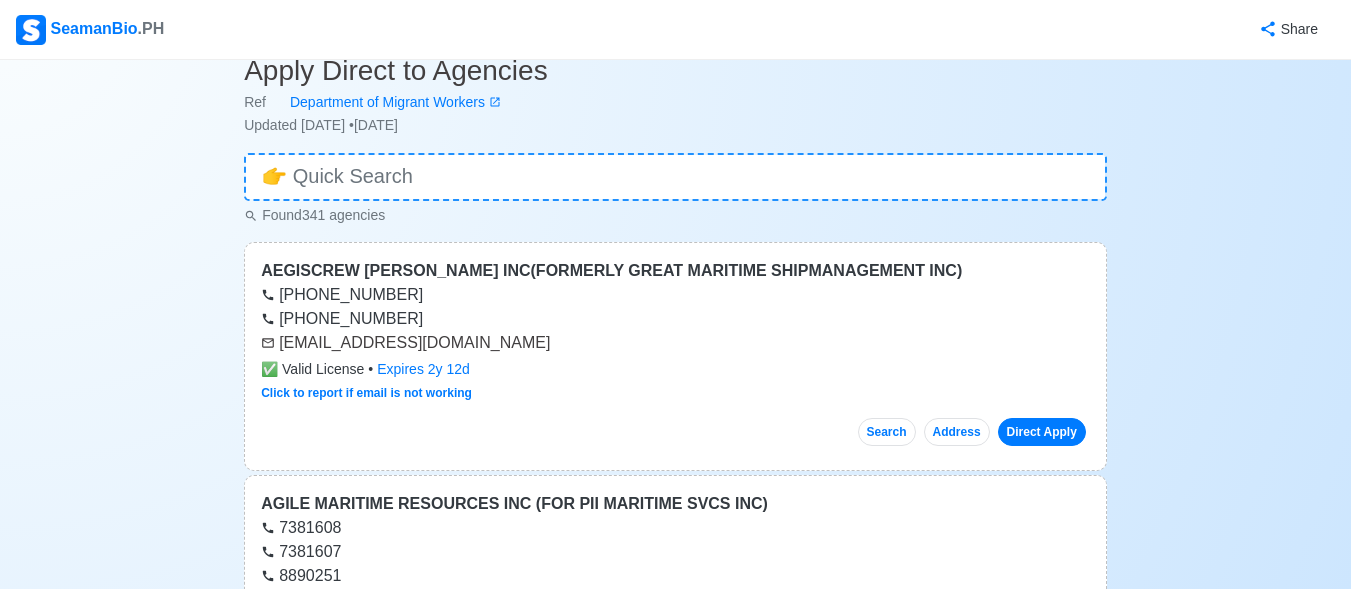 scroll, scrollTop: 300, scrollLeft: 0, axis: vertical 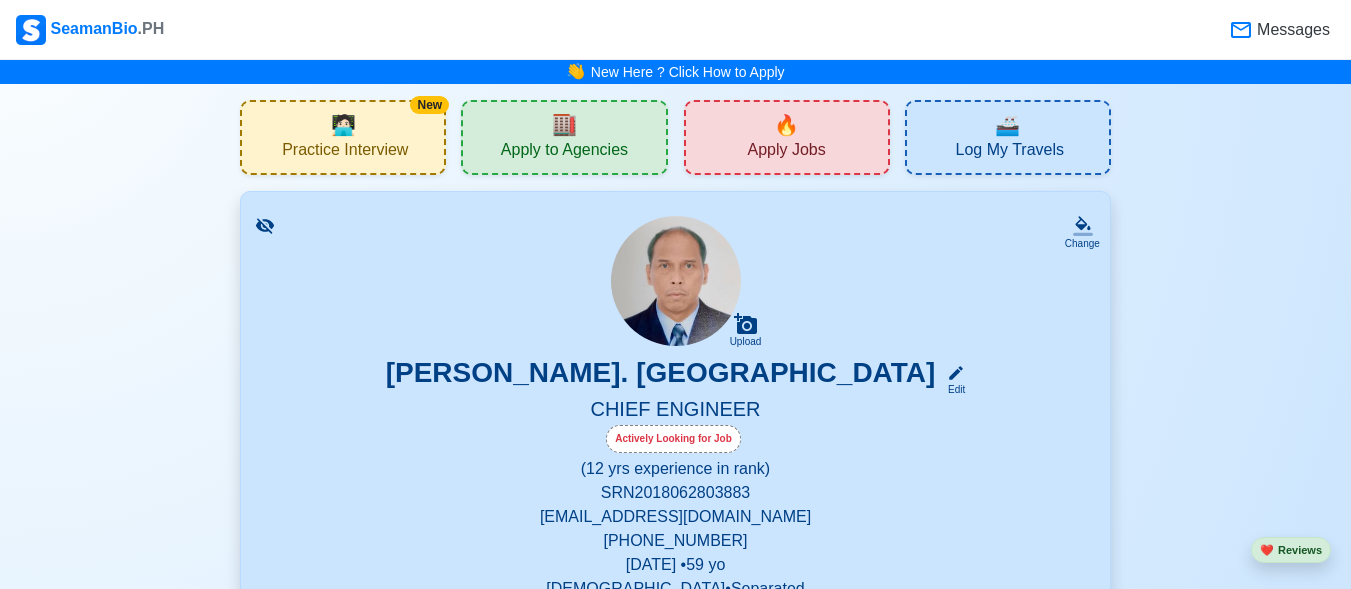 click on "🔥 Apply Jobs" at bounding box center (787, 137) 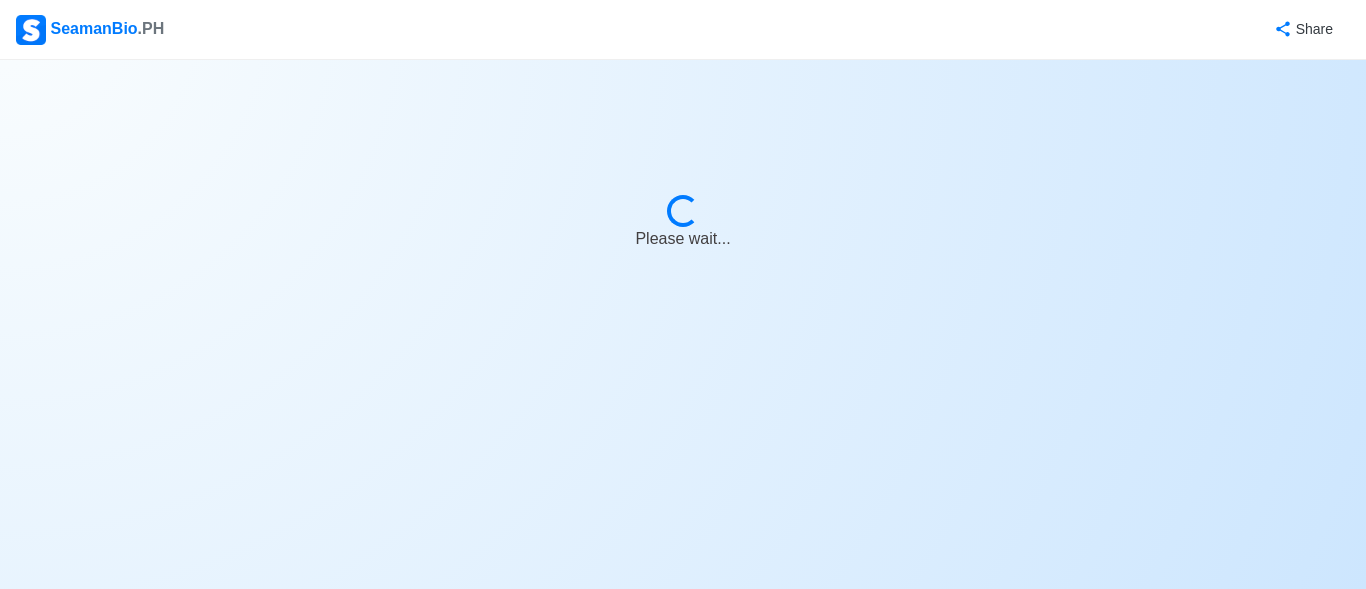 select on "Chief Engineer" 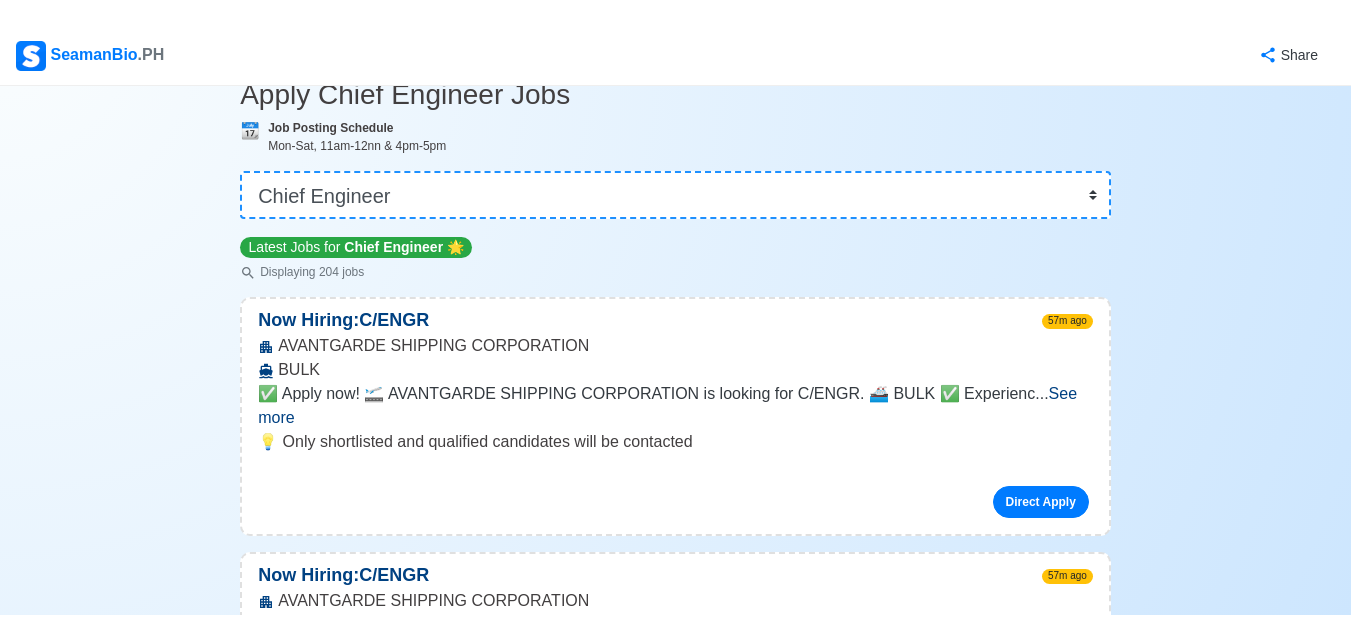 scroll, scrollTop: 200, scrollLeft: 0, axis: vertical 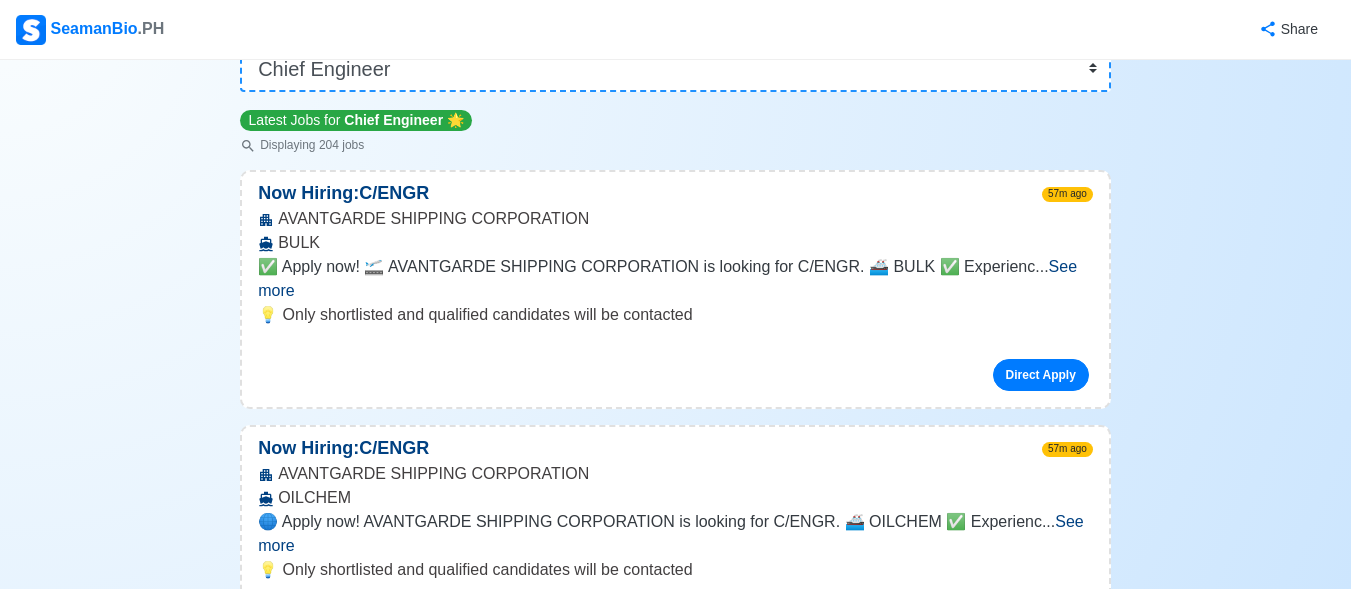 click on "See more" at bounding box center [667, 278] 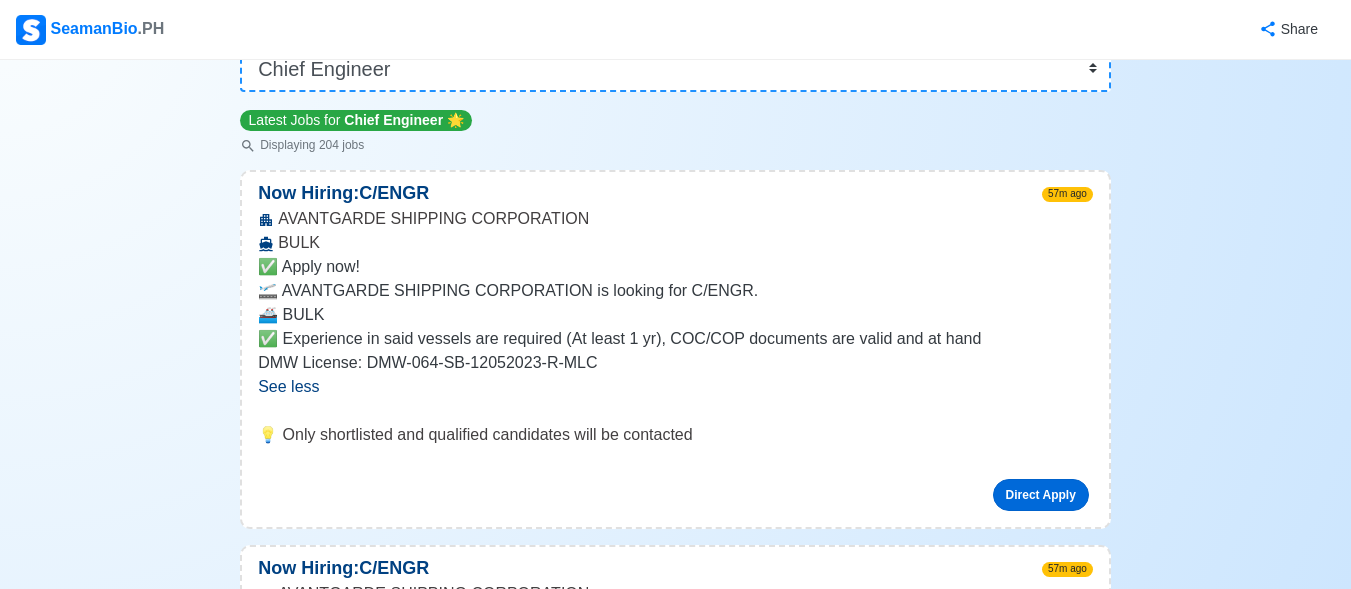 click on "Direct Apply" at bounding box center (1041, 495) 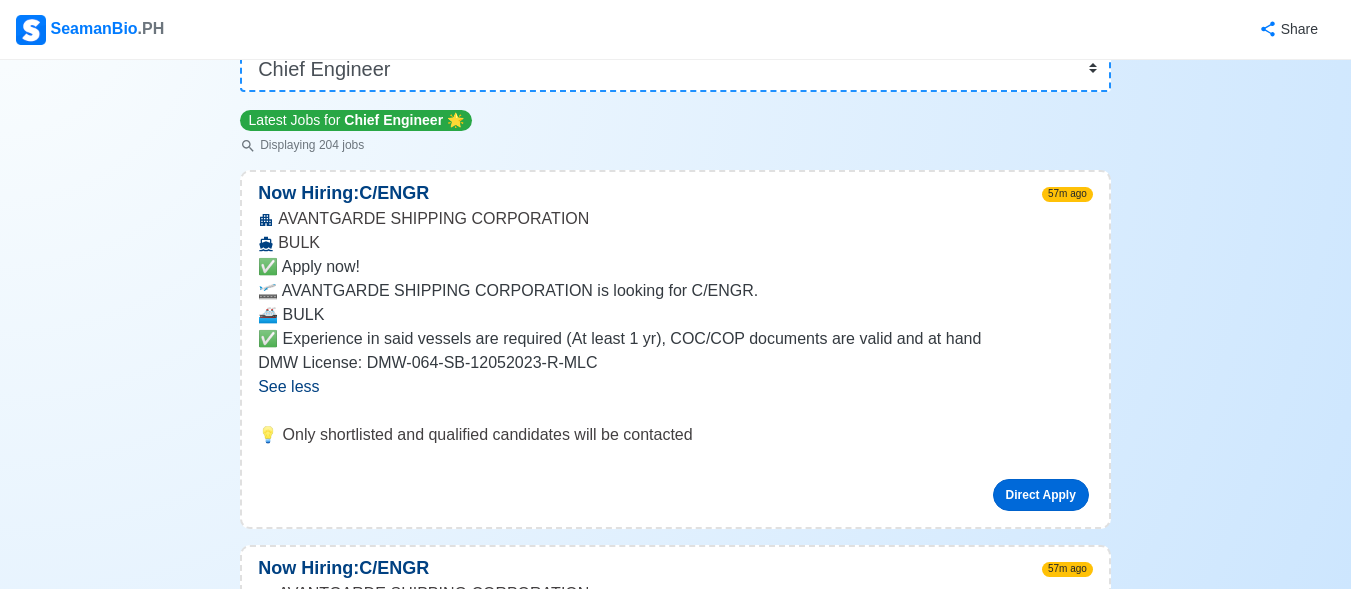 click on "Direct Apply" at bounding box center (1041, 495) 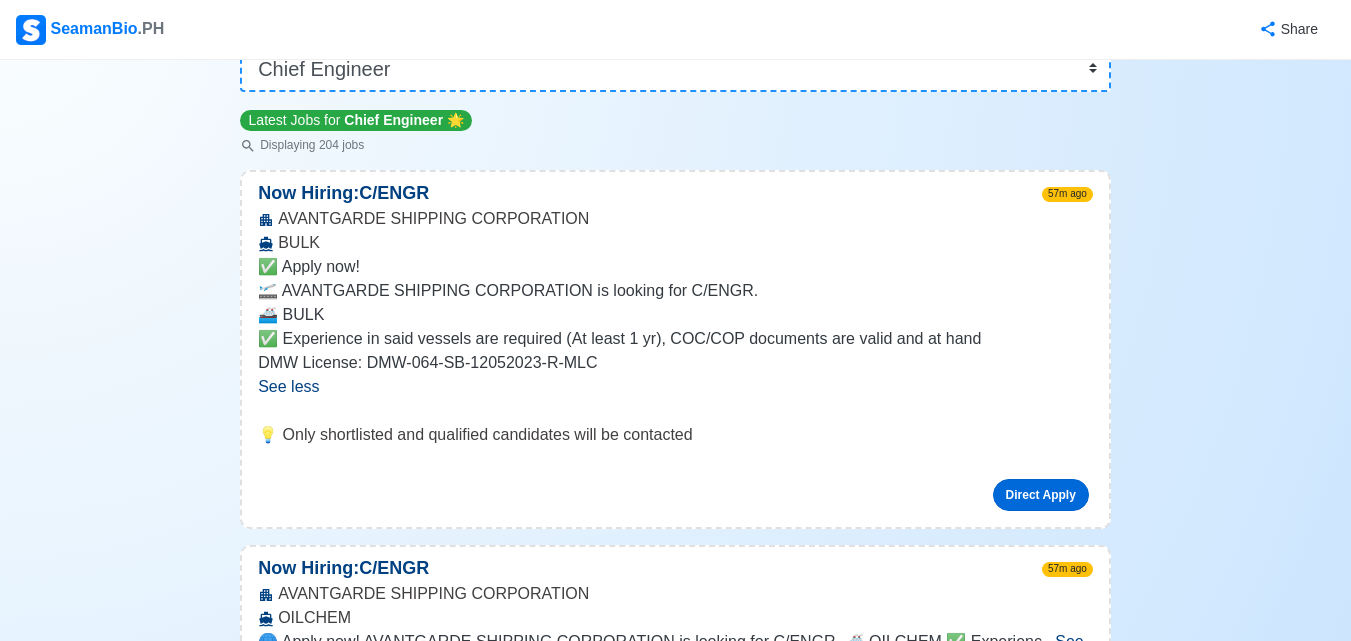 scroll, scrollTop: 0, scrollLeft: 0, axis: both 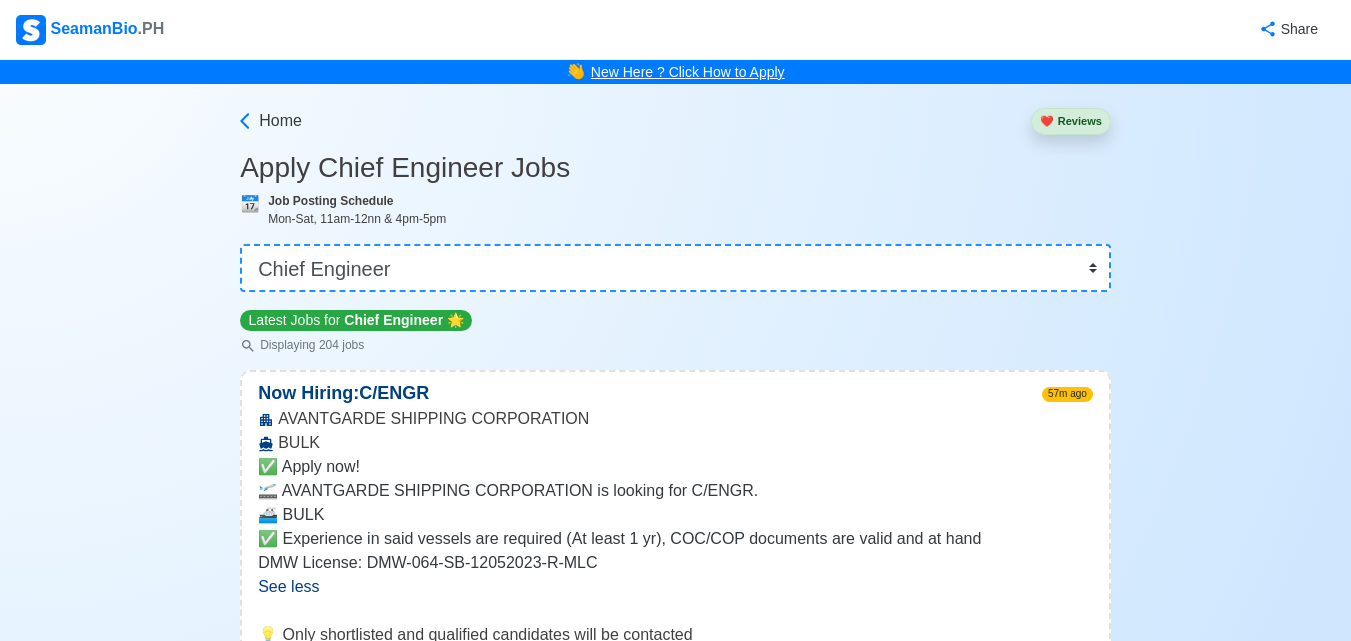 click on "New Here ? Click How to Apply" at bounding box center [688, 72] 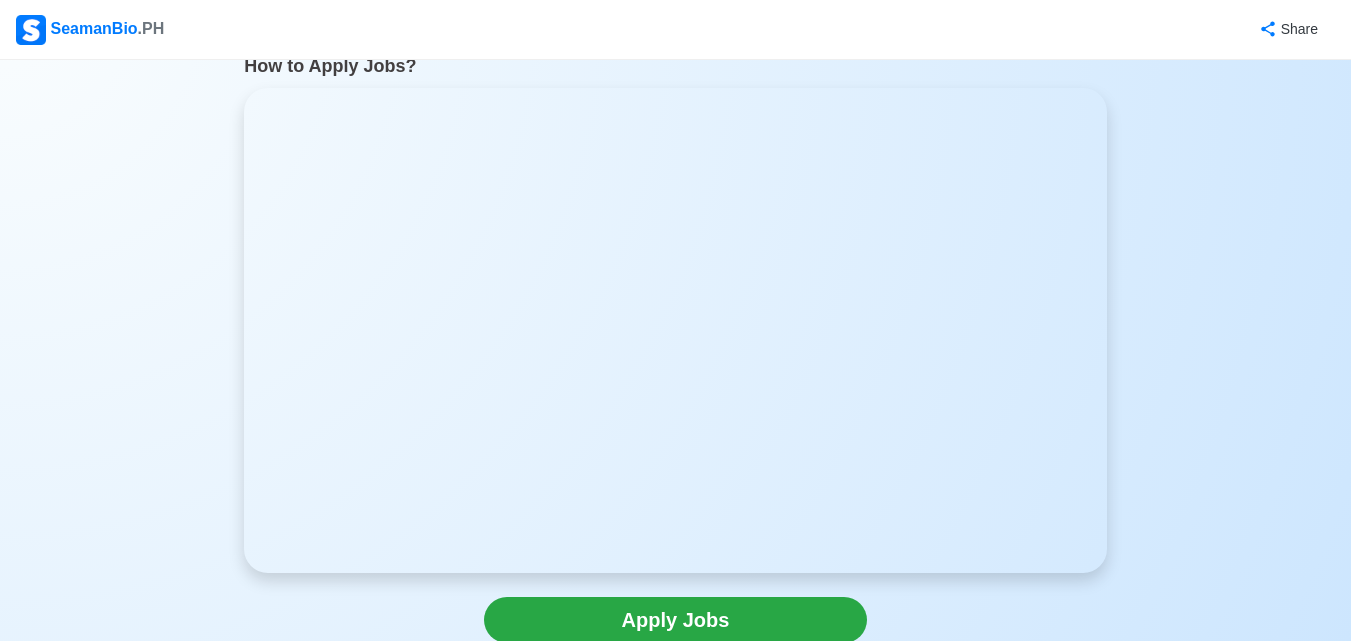 scroll, scrollTop: 100, scrollLeft: 0, axis: vertical 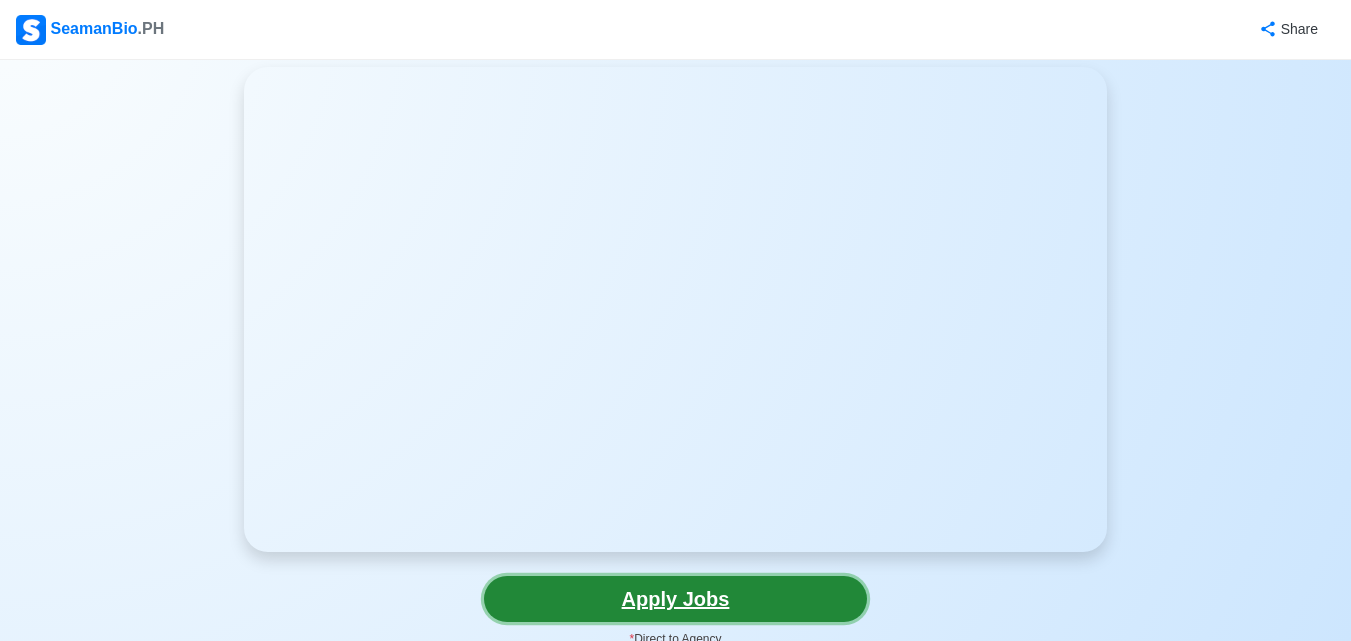 click on "Apply Jobs" at bounding box center [675, 599] 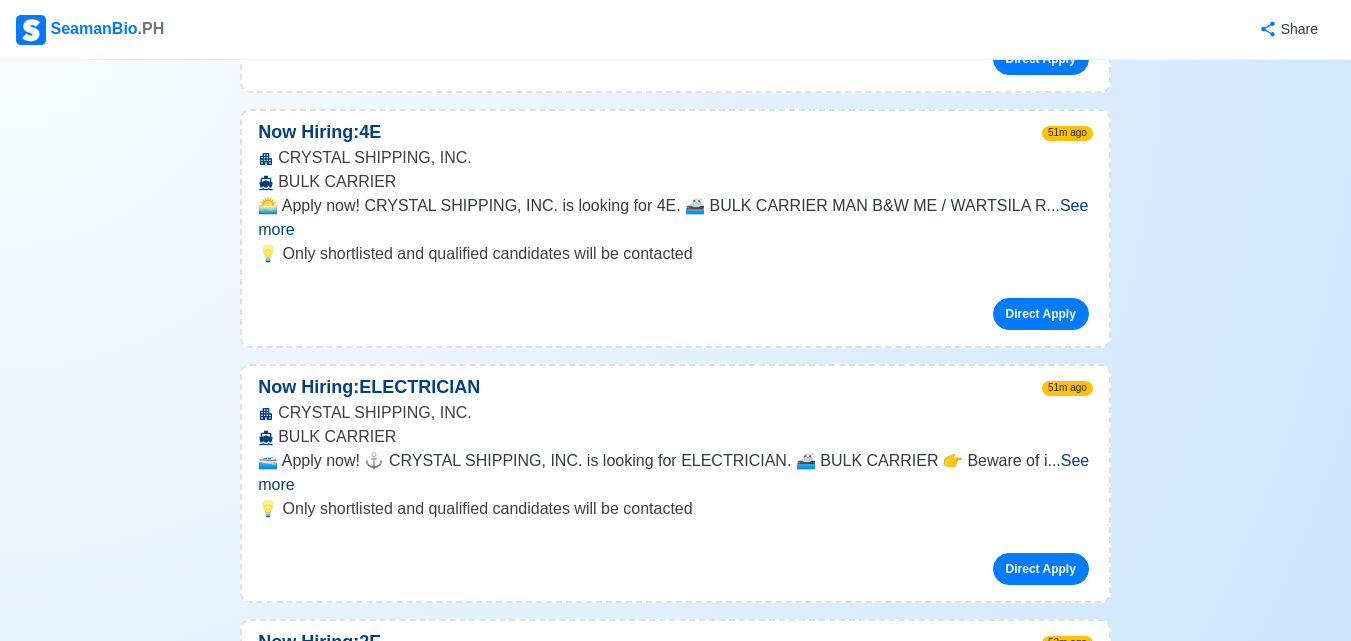 scroll, scrollTop: 4400, scrollLeft: 0, axis: vertical 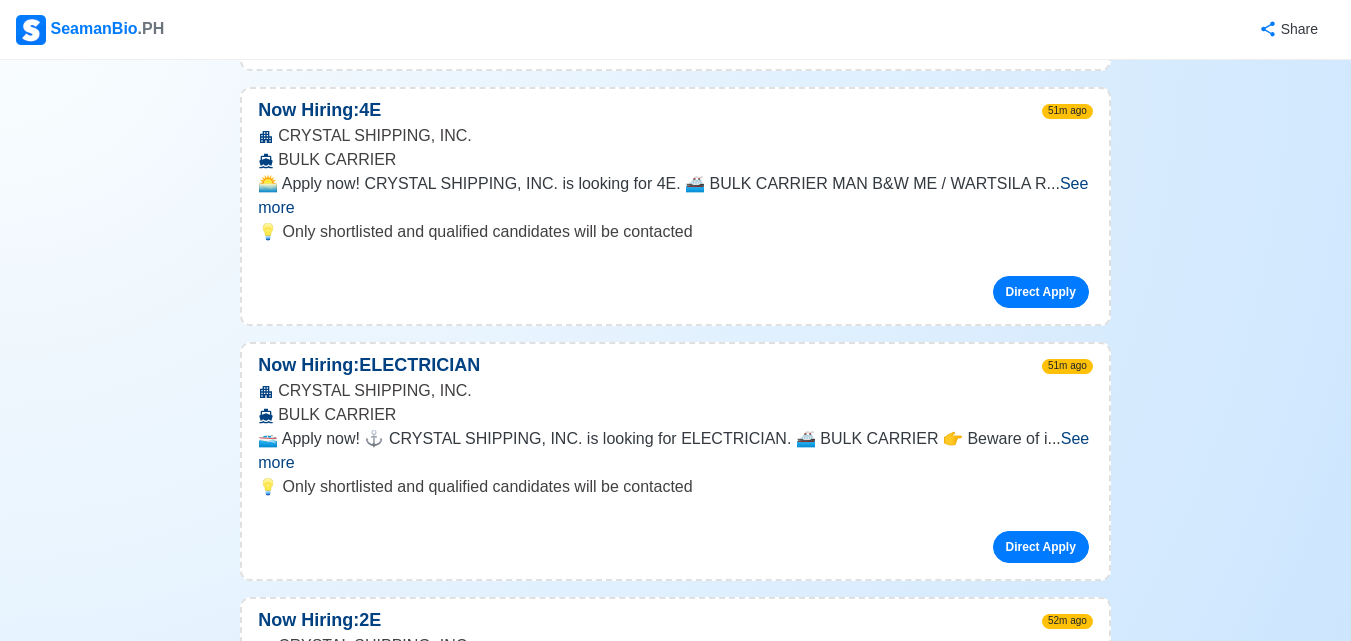 click on "See more" at bounding box center (672, 960) 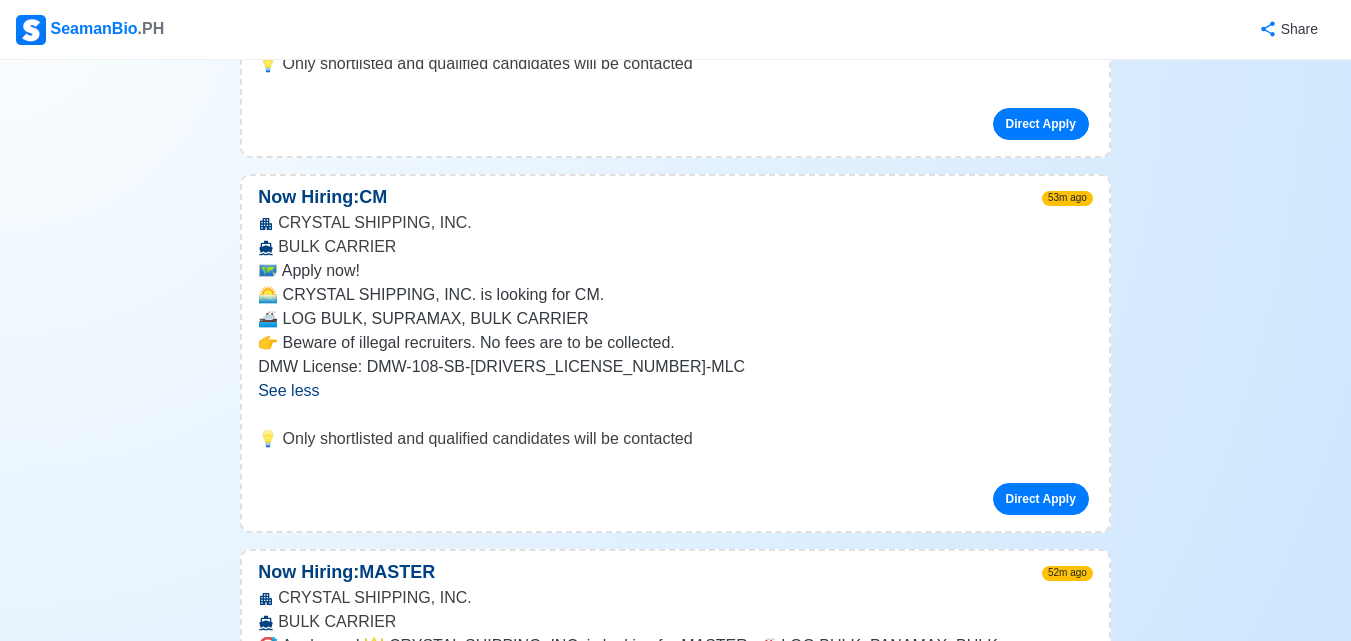 scroll, scrollTop: 5100, scrollLeft: 0, axis: vertical 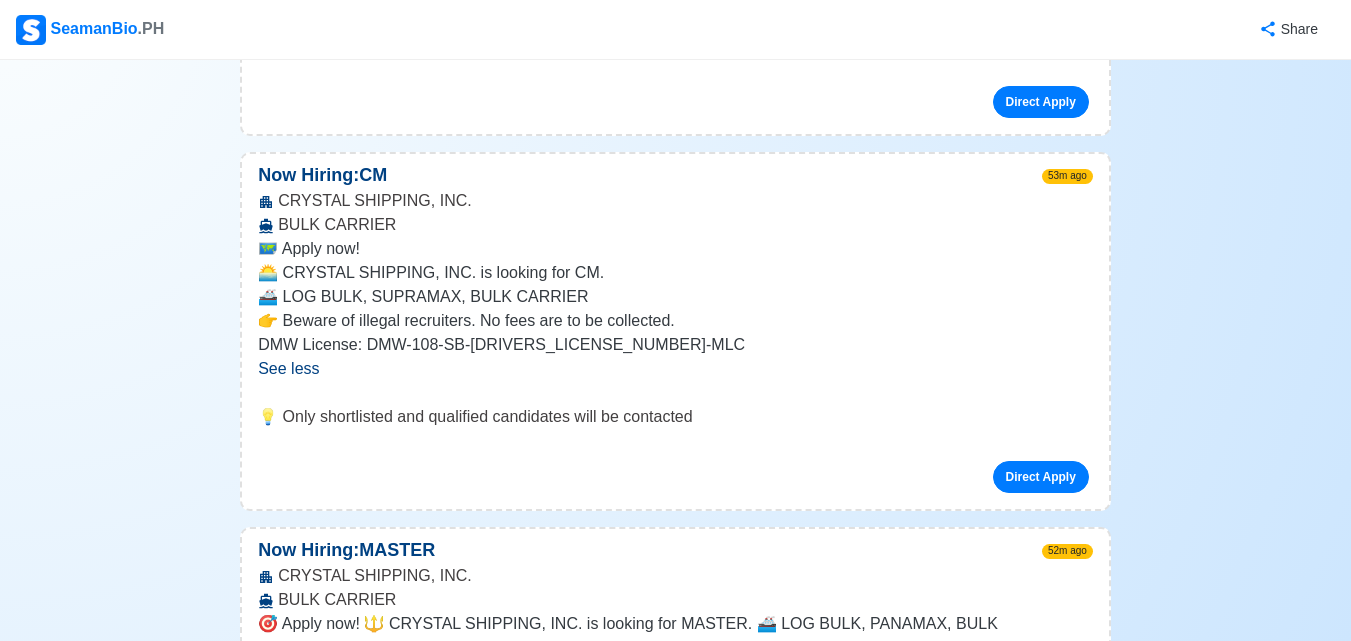 click on "Direct Apply" at bounding box center (1041, 987) 